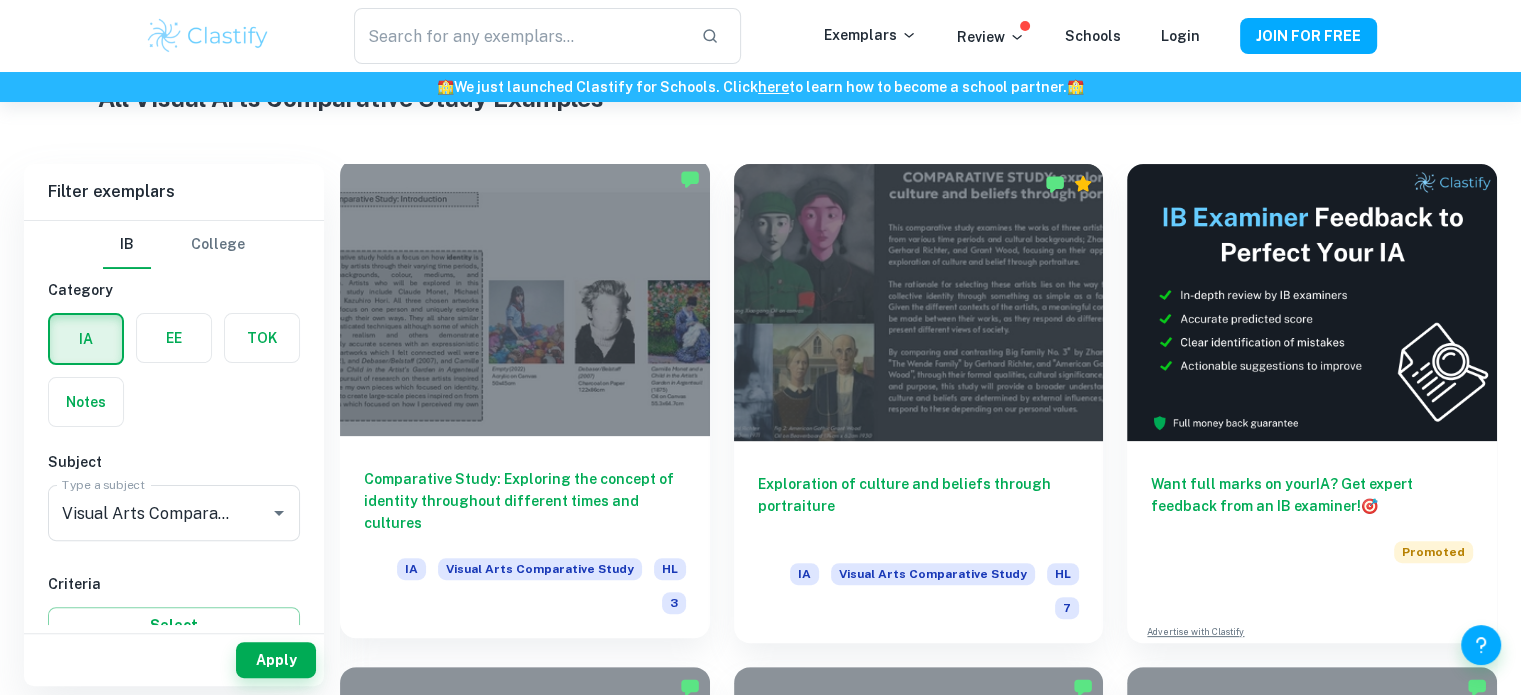 scroll, scrollTop: 412, scrollLeft: 0, axis: vertical 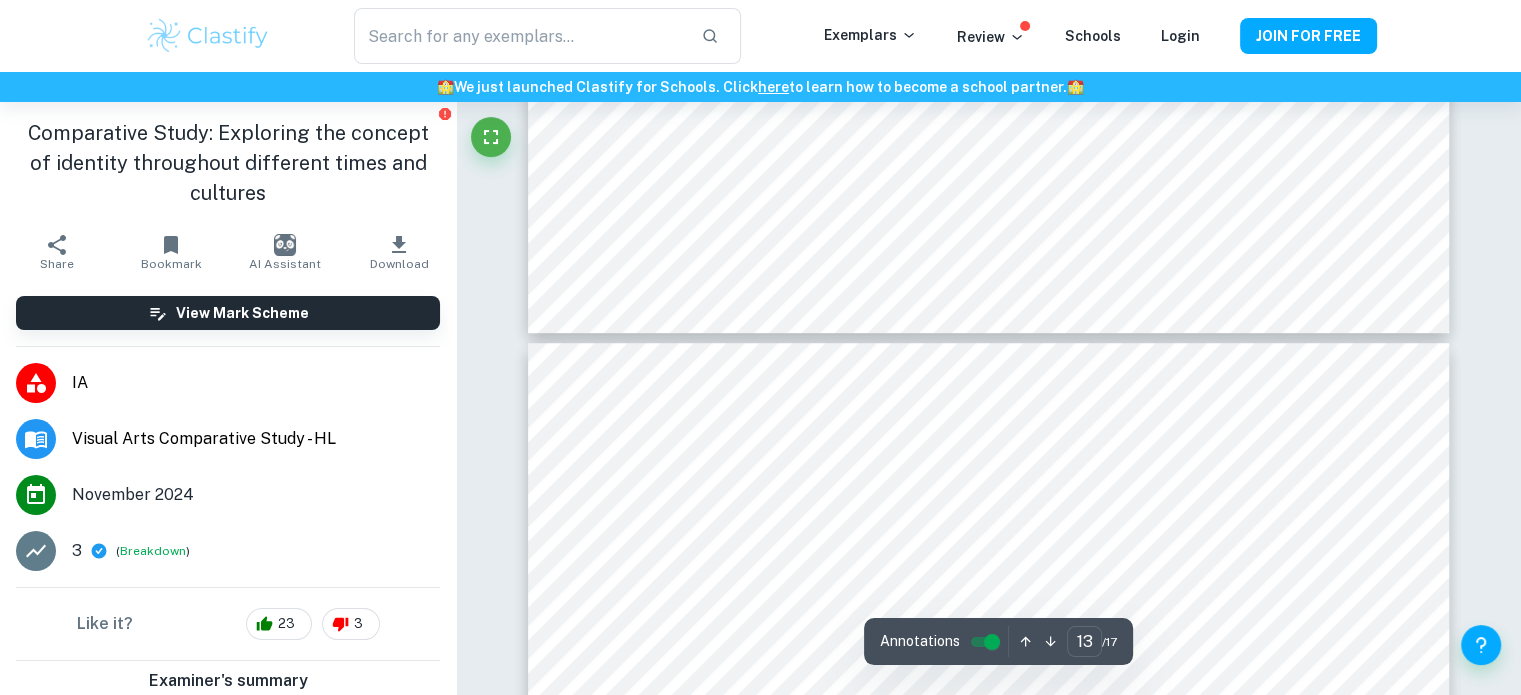 type on "14" 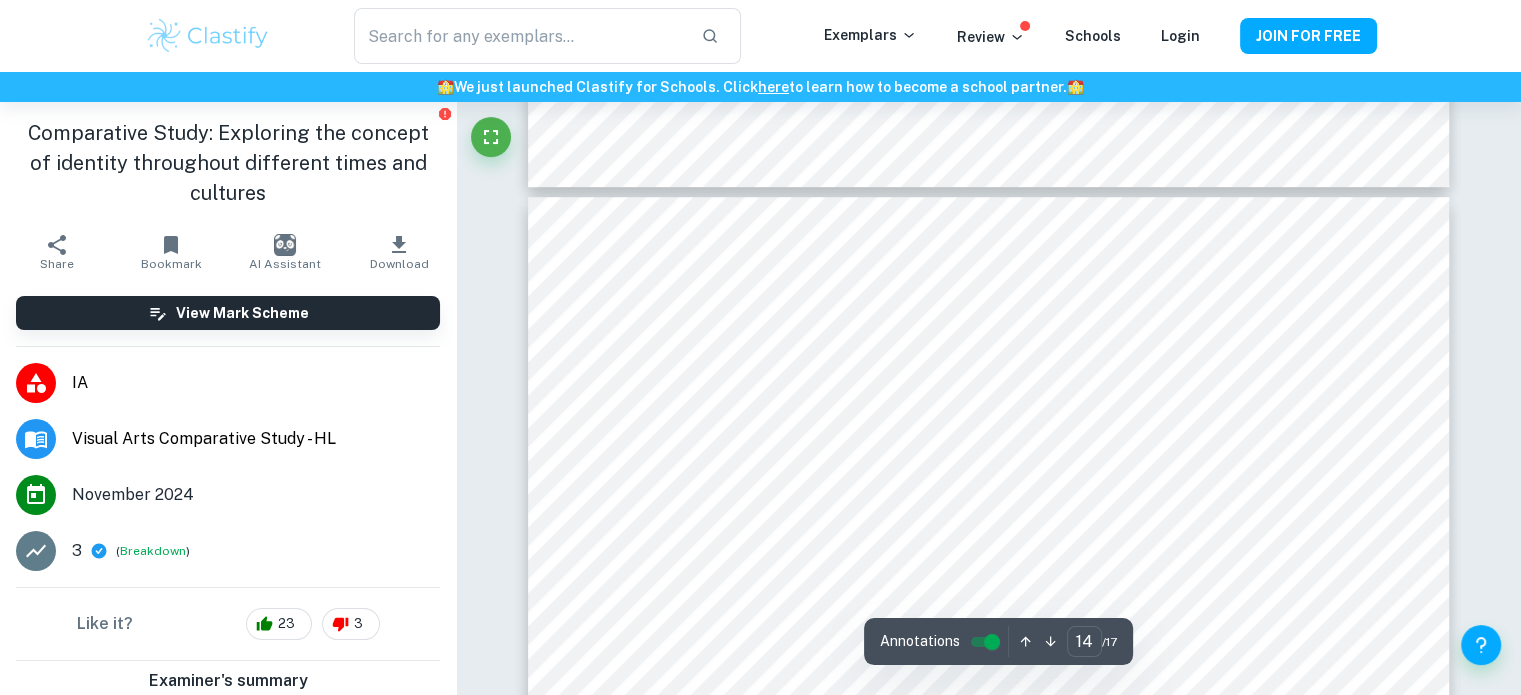 scroll, scrollTop: 9000, scrollLeft: 0, axis: vertical 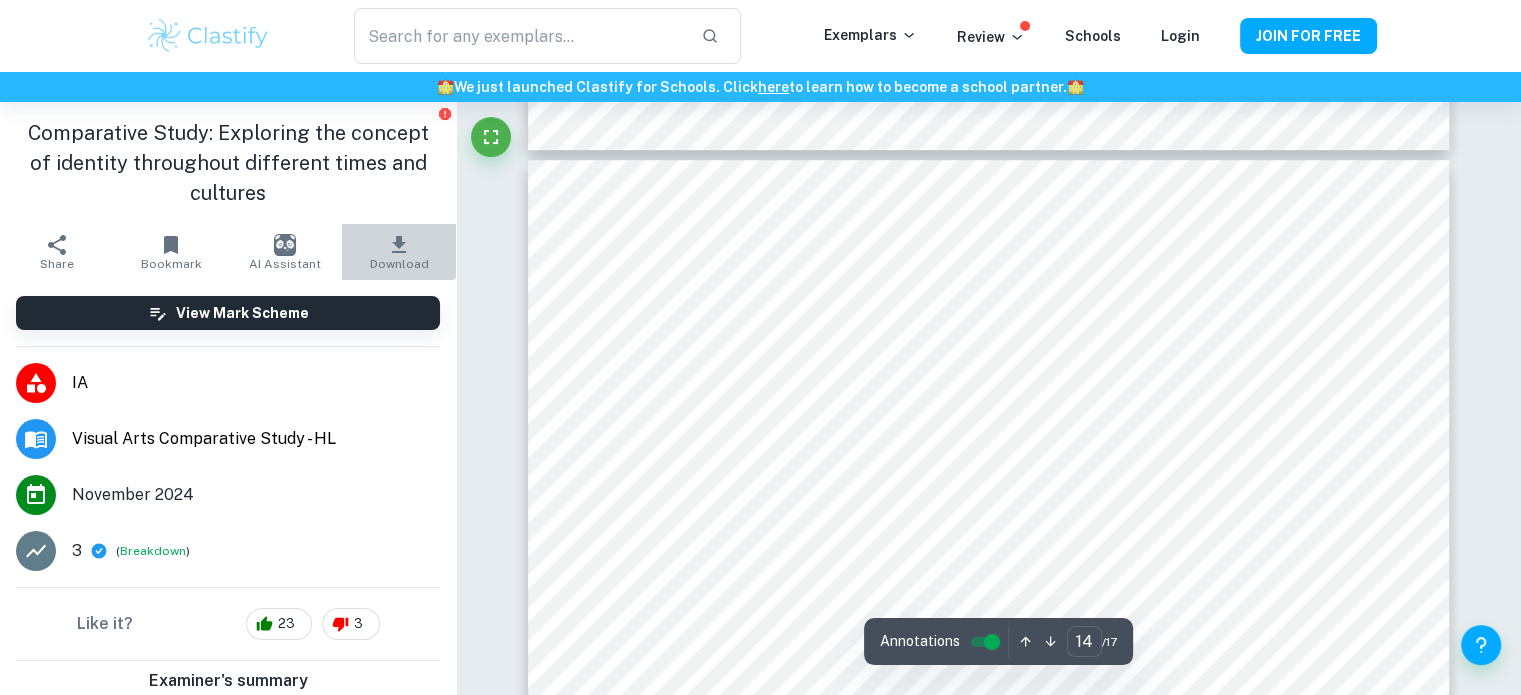 click on "Download" at bounding box center (399, 252) 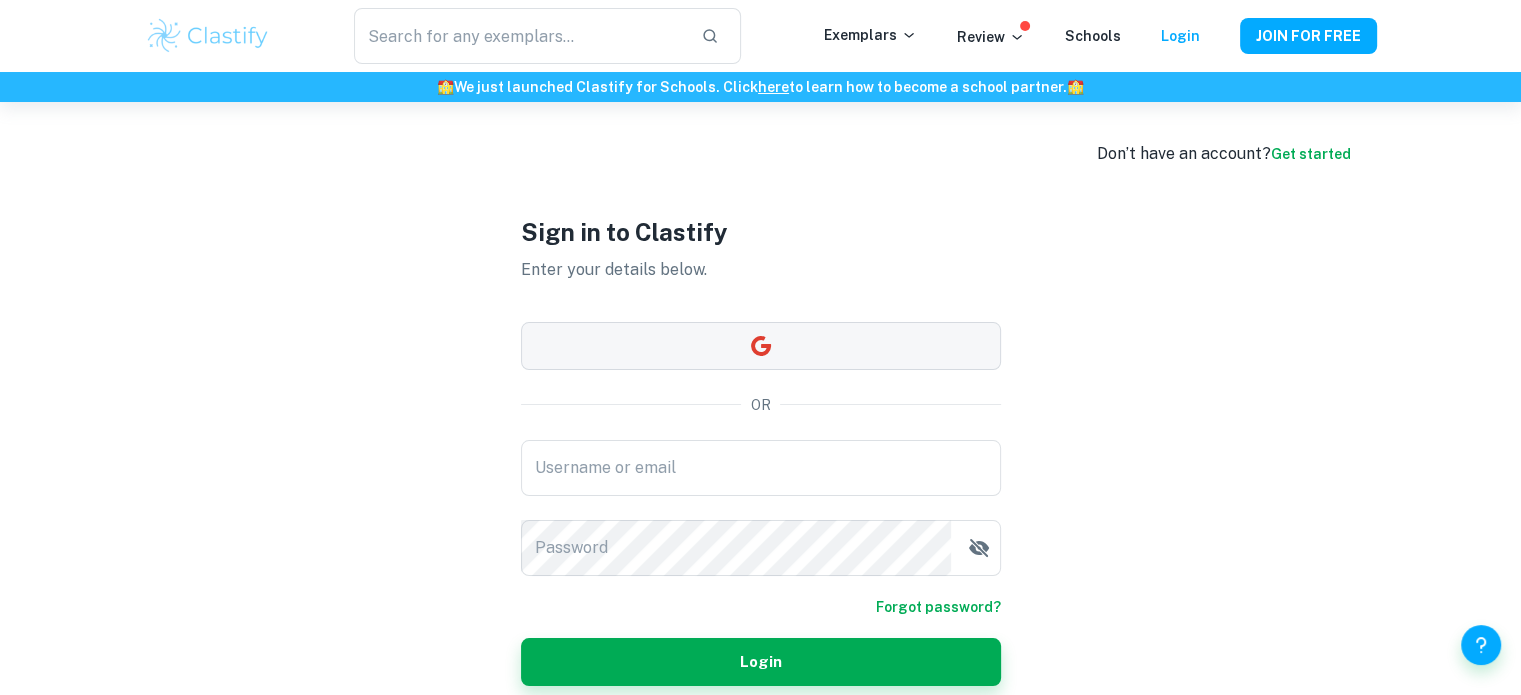 click at bounding box center [761, 346] 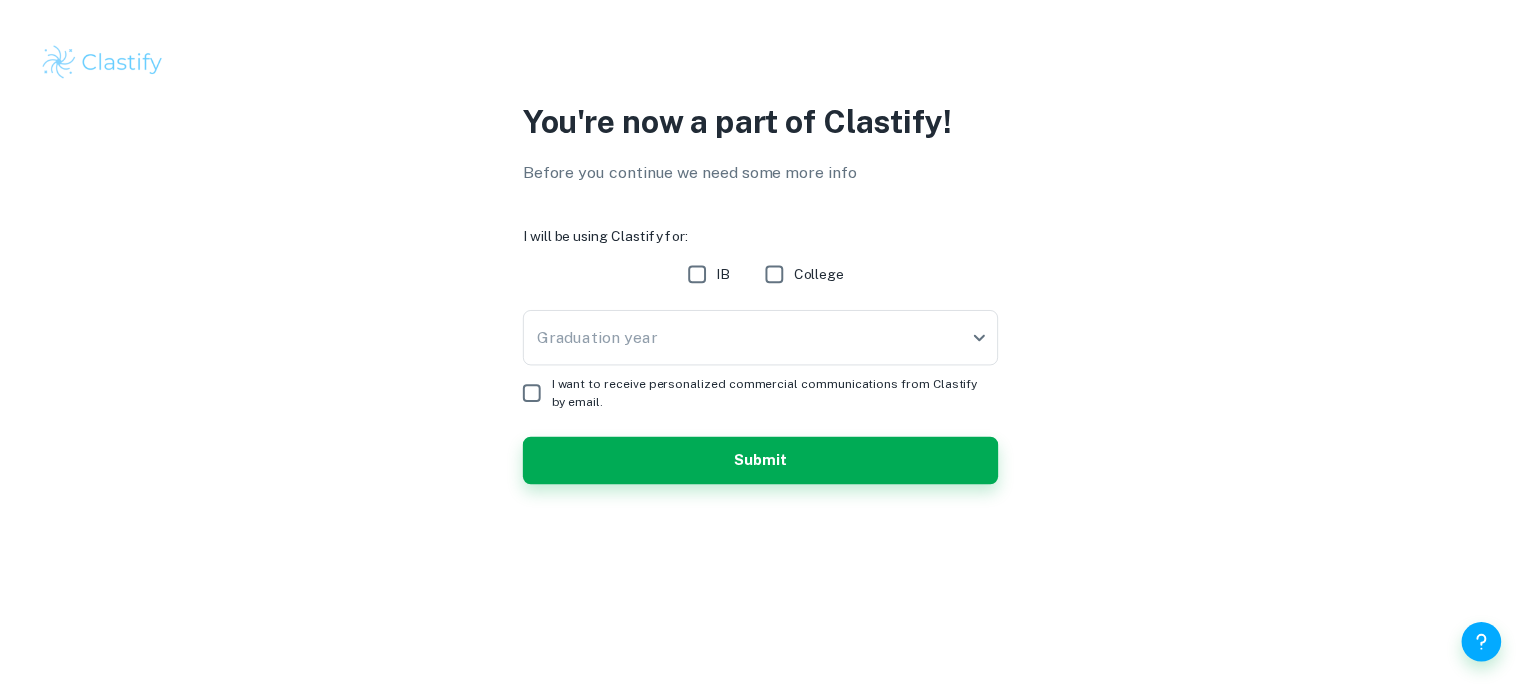 scroll, scrollTop: 0, scrollLeft: 0, axis: both 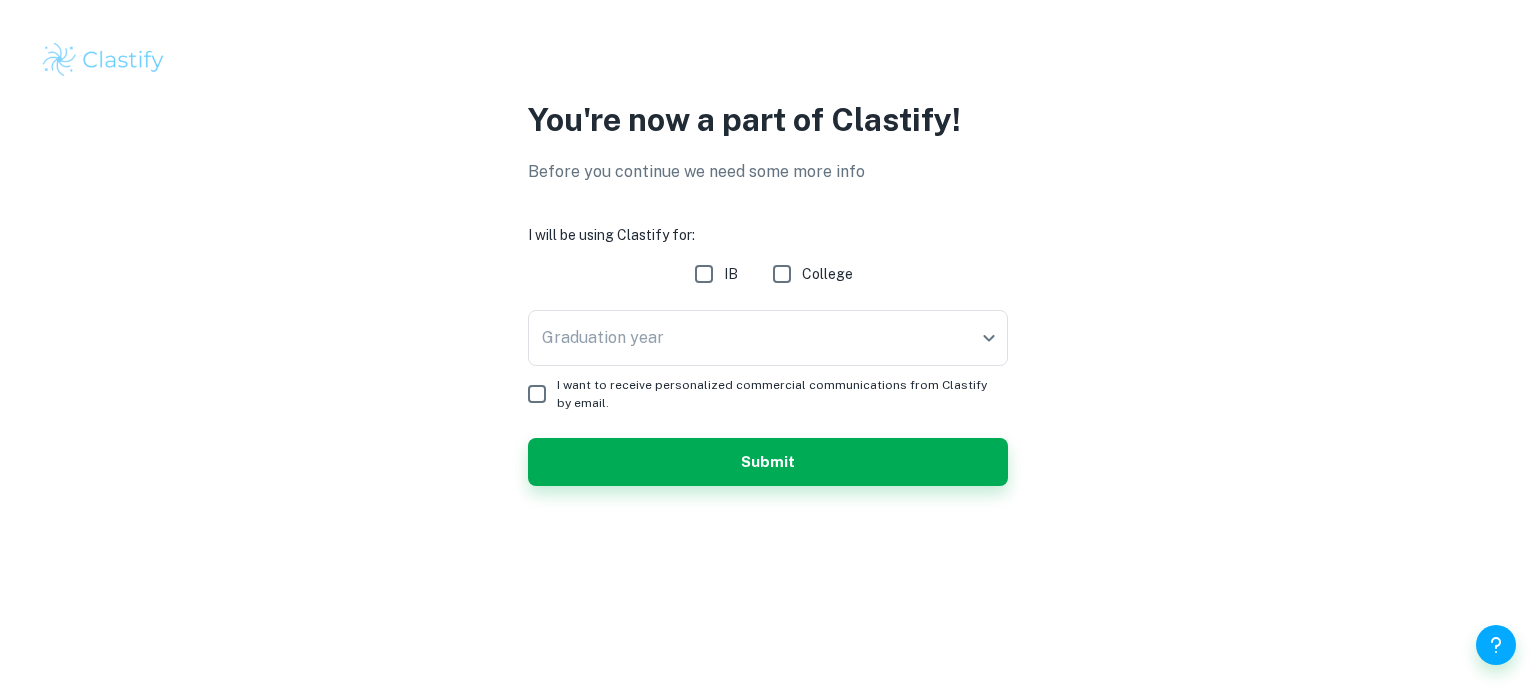 click on "IB" at bounding box center (704, 274) 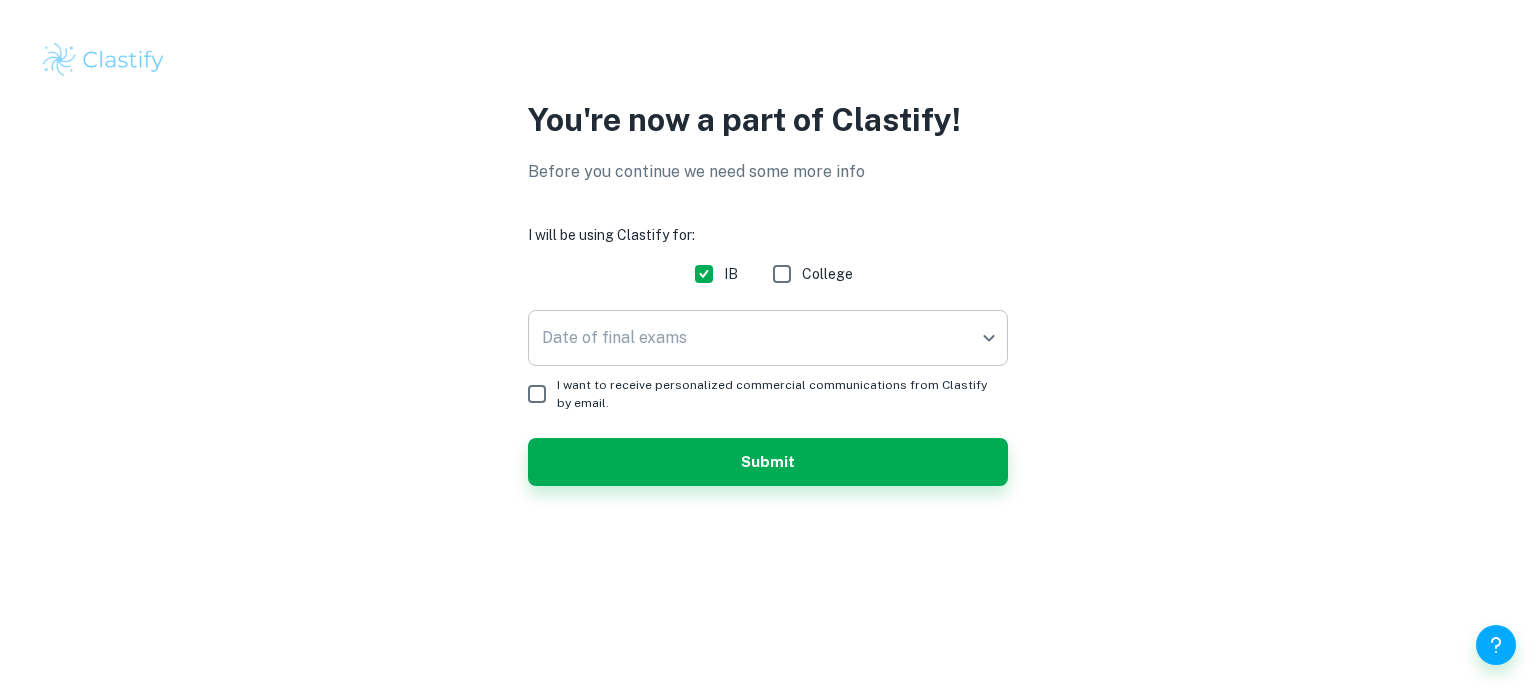 click on "We value your privacy We use cookies to enhance your browsing experience, serve personalised ads or content, and analyse our traffic. By clicking "Accept All", you consent to our use of cookies.   Cookie Policy Customise   Reject All   Accept All   Customise Consent Preferences   We use cookies to help you navigate efficiently and perform certain functions. You will find detailed information about all cookies under each consent category below. The cookies that are categorised as "Necessary" are stored on your browser as they are essential for enabling the basic functionalities of the site. ...  Show more For more information on how Google's third-party cookies operate and handle your data, see:   Google Privacy Policy Necessary Always Active Necessary cookies are required to enable the basic features of this site, such as providing secure log-in or adjusting your consent preferences. These cookies do not store any personally identifiable data. Functional Analytics Performance Advertisement Uncategorised" at bounding box center [768, 347] 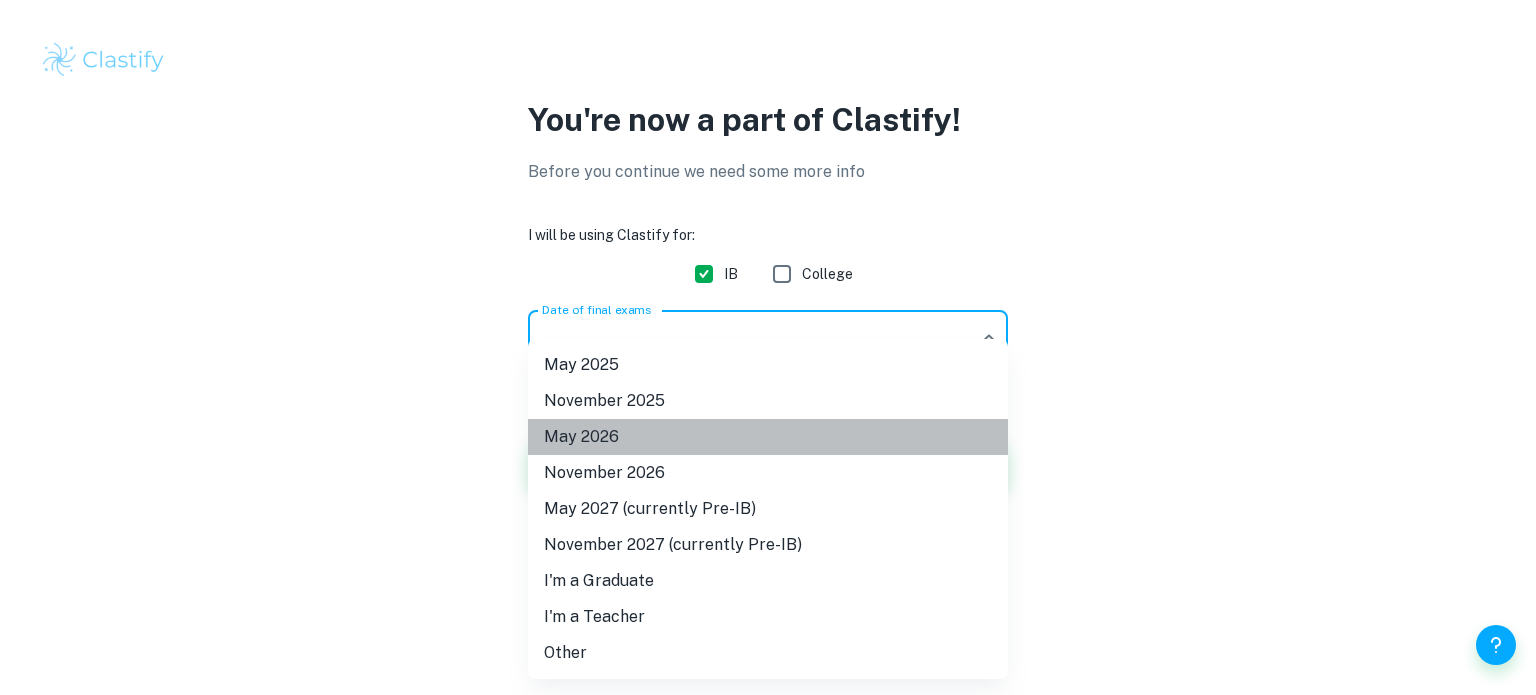 click on "May 2026" at bounding box center [768, 437] 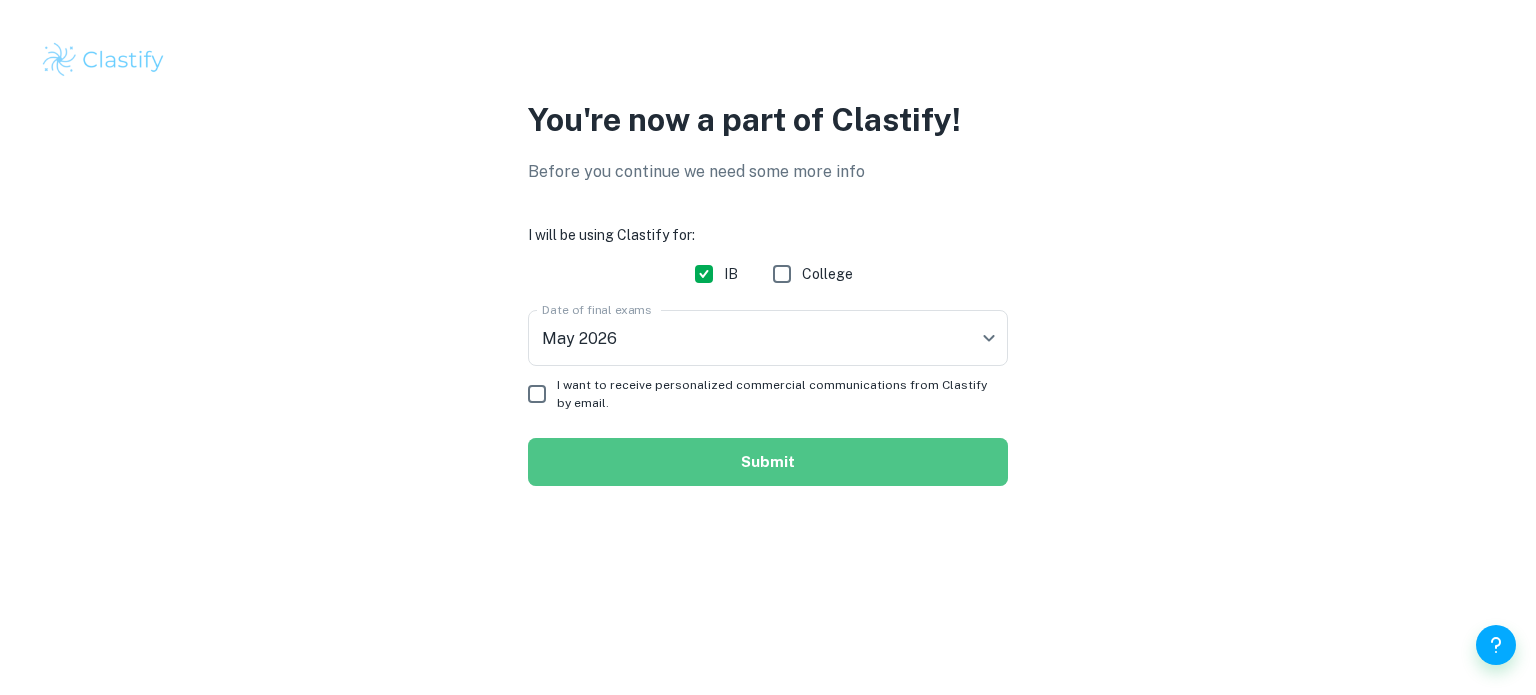 click on "Submit" at bounding box center (768, 462) 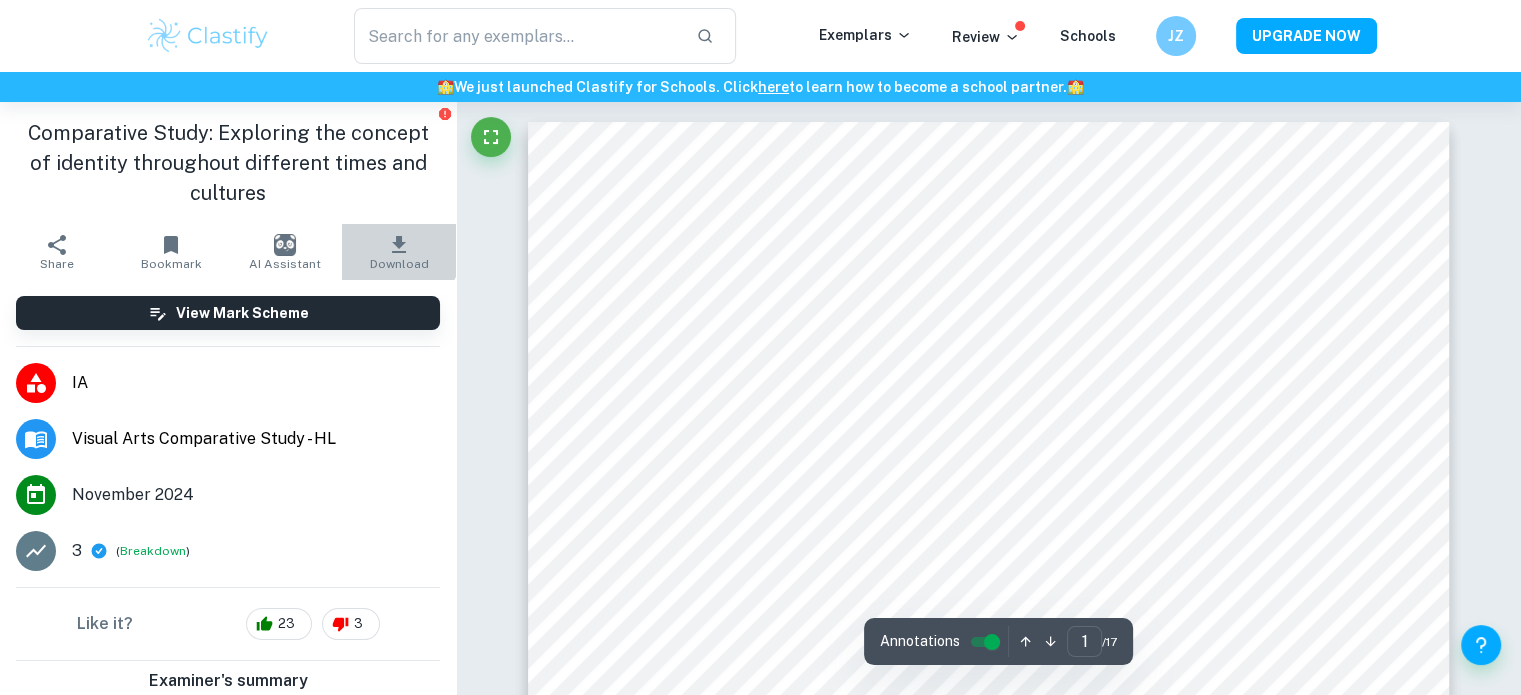 click 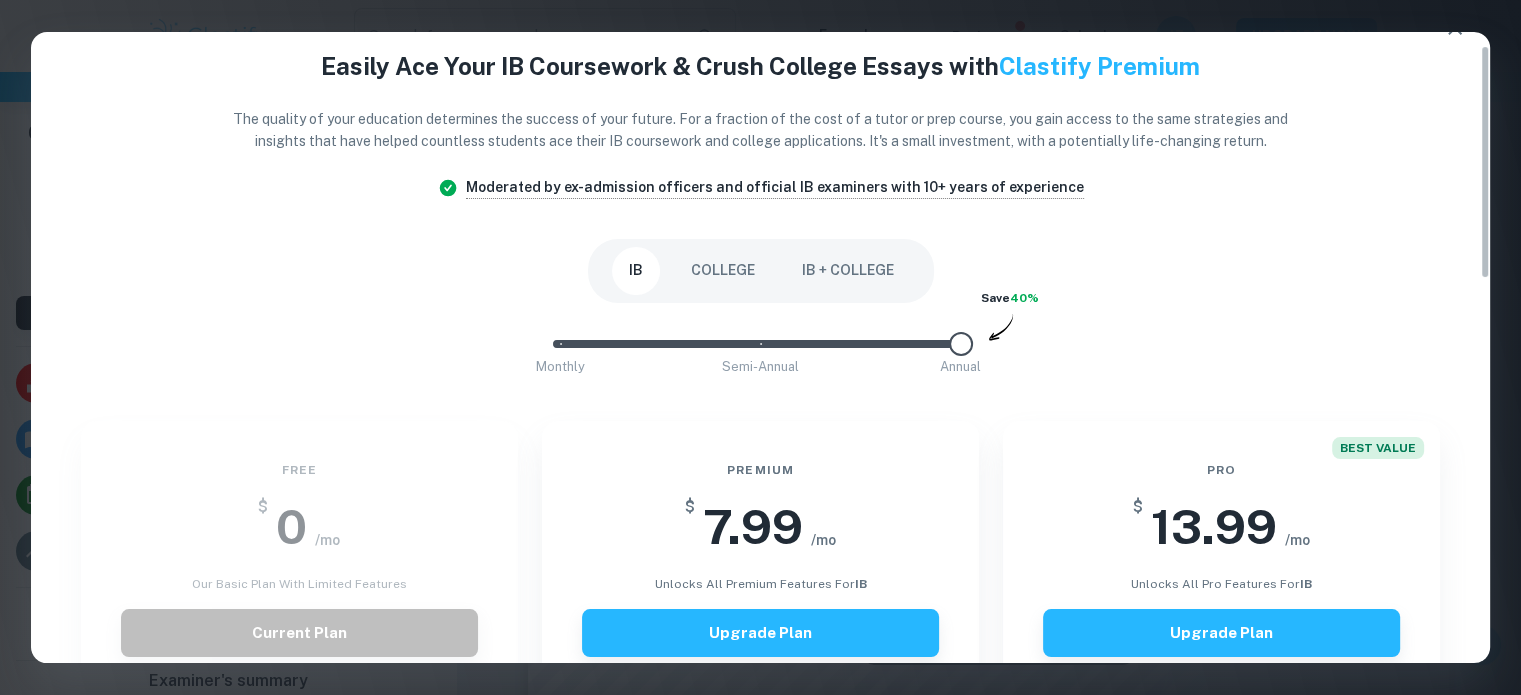 scroll, scrollTop: 31, scrollLeft: 0, axis: vertical 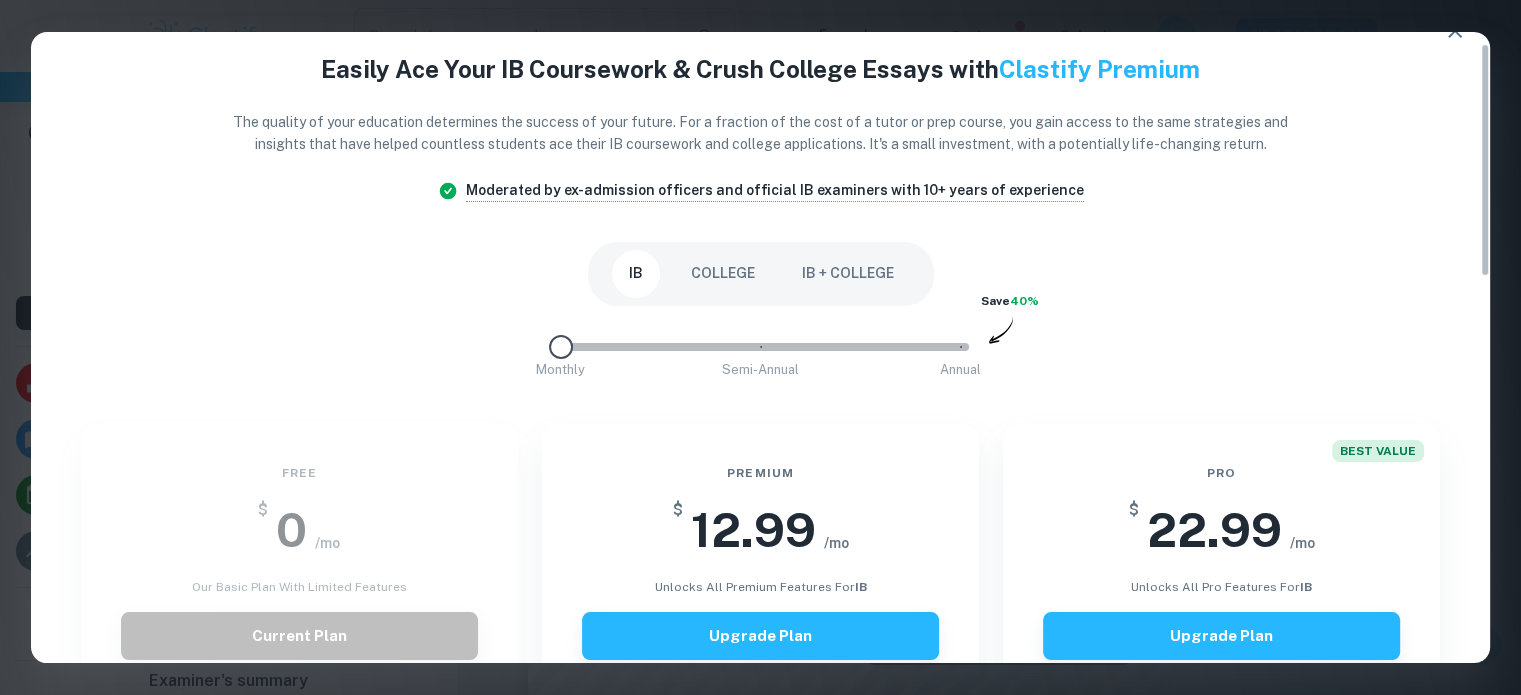 type on "2" 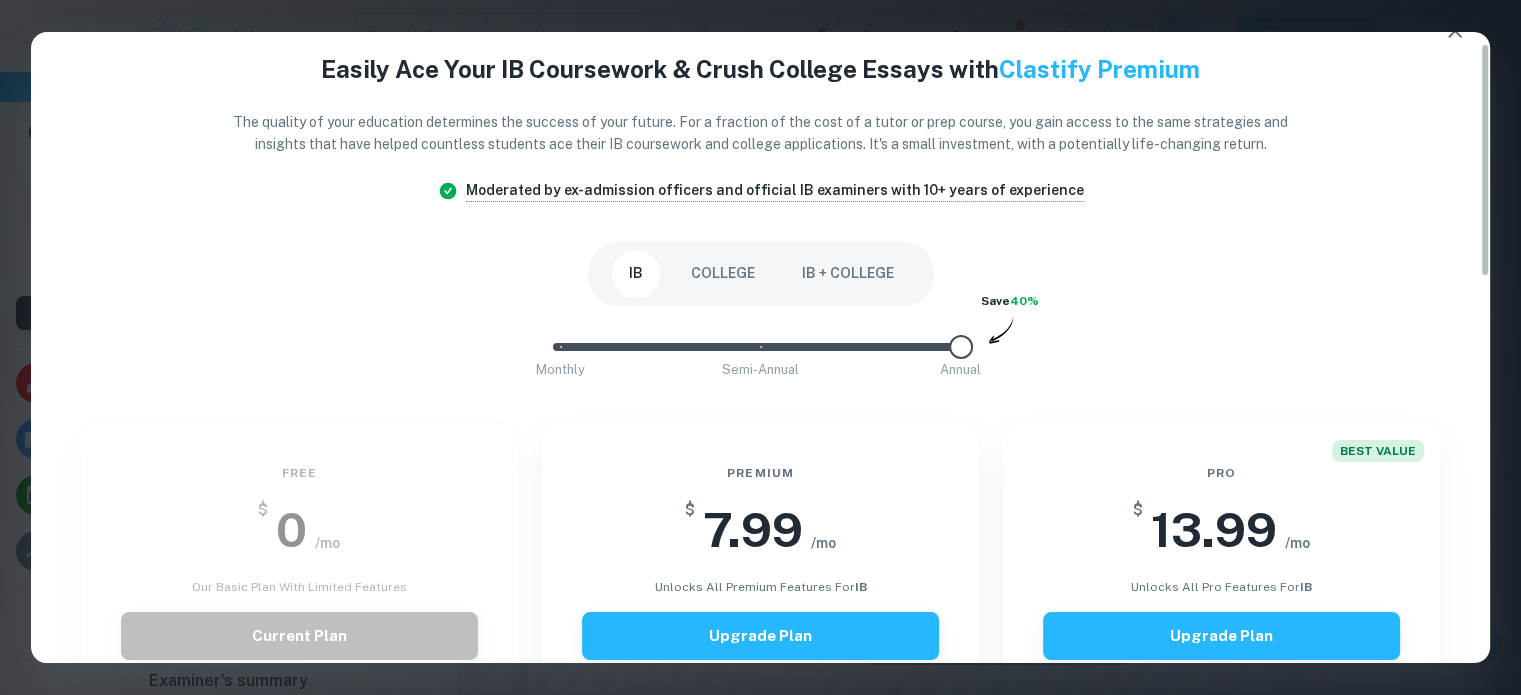 drag, startPoint x: 964, startPoint y: 347, endPoint x: 1059, endPoint y: 391, distance: 104.69479 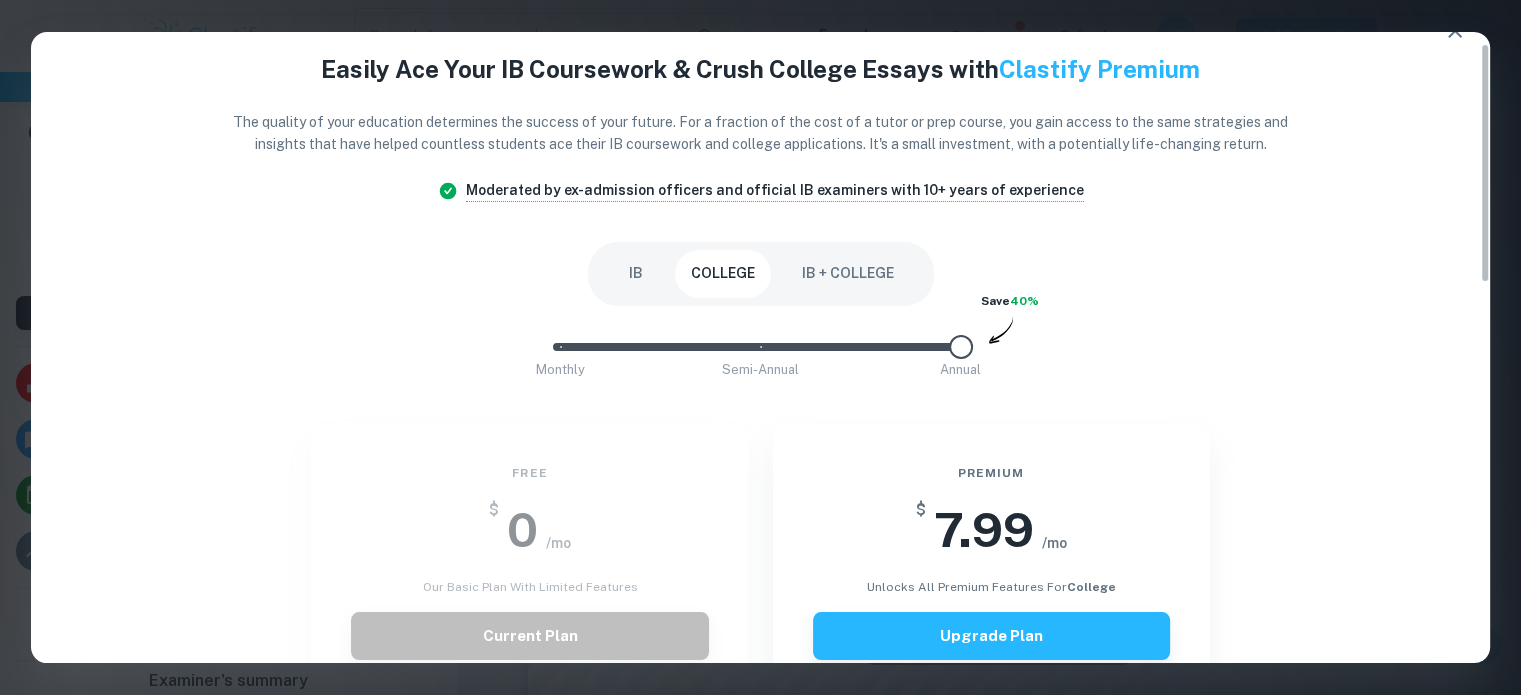 click on "IB + COLLEGE" at bounding box center (848, 274) 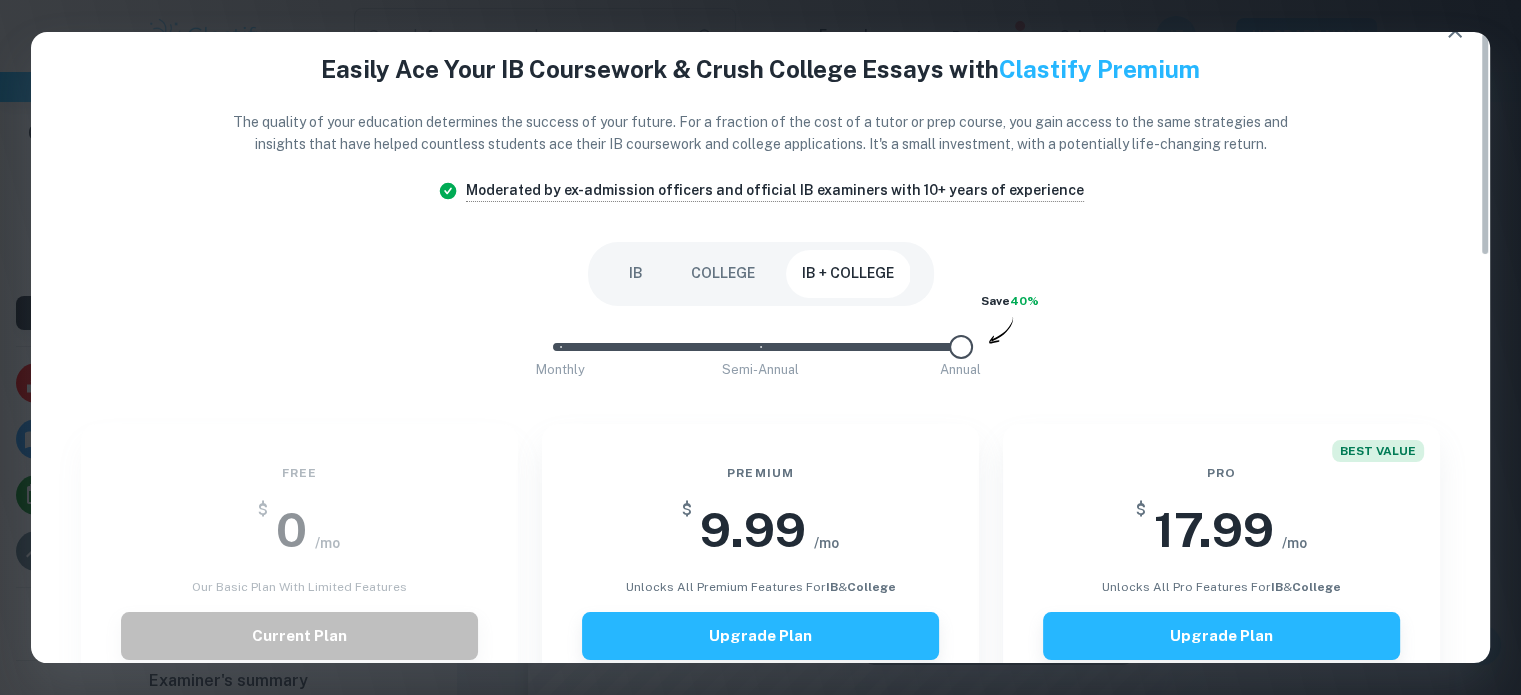 scroll, scrollTop: 0, scrollLeft: 0, axis: both 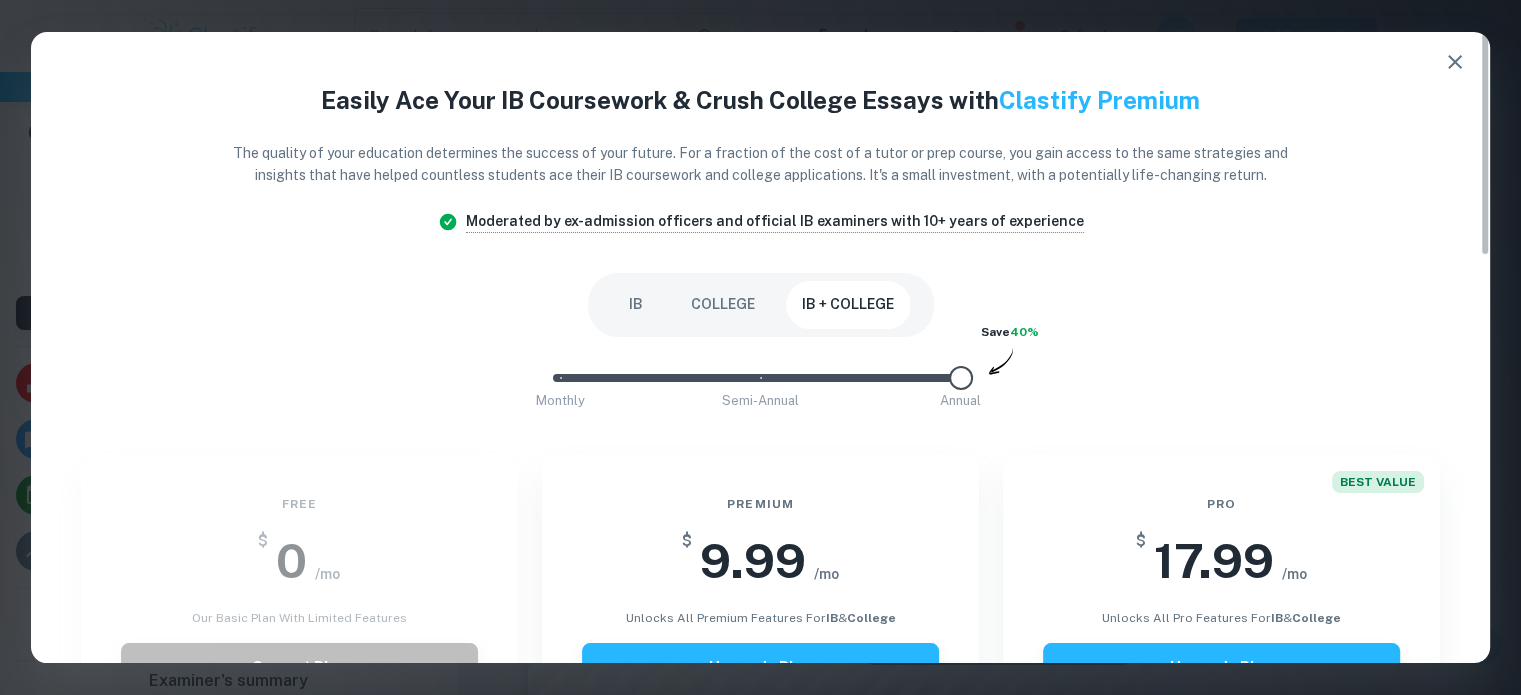 click 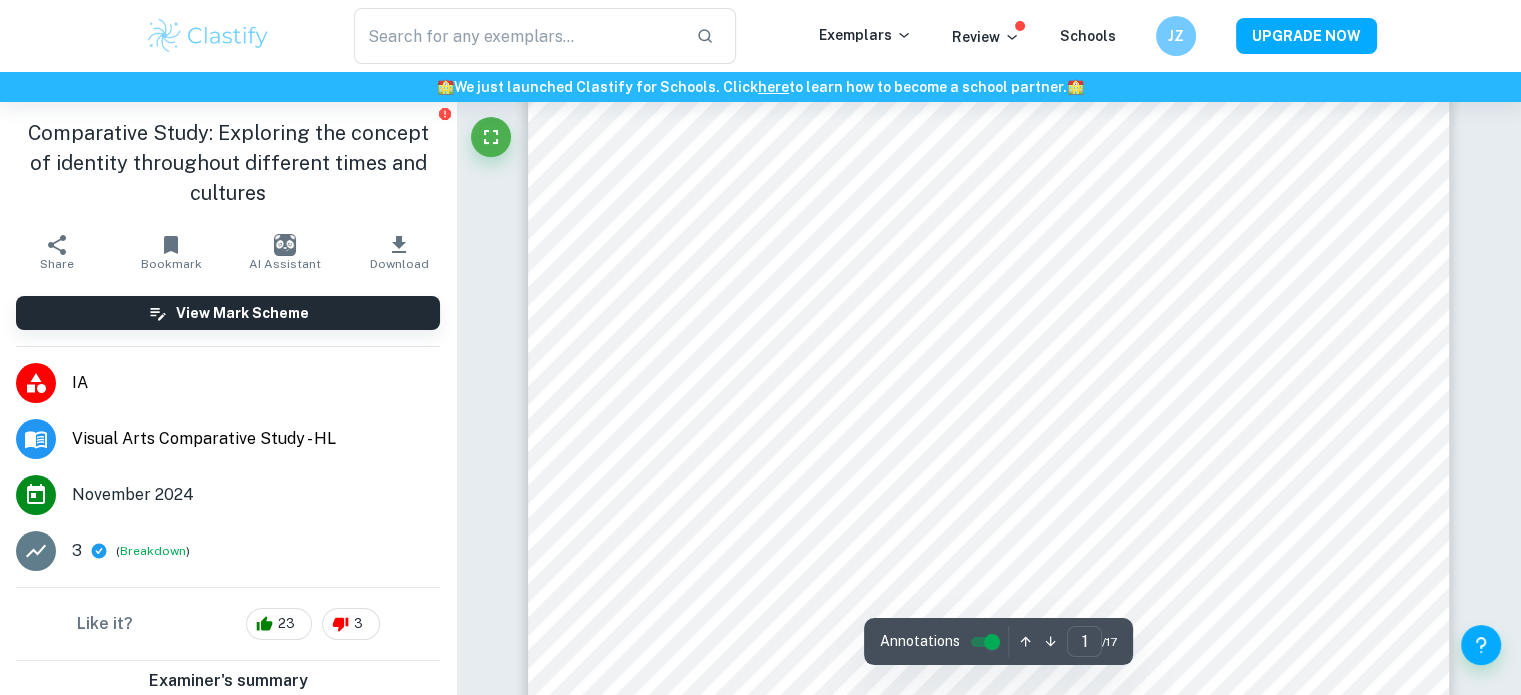 scroll, scrollTop: 68, scrollLeft: 0, axis: vertical 